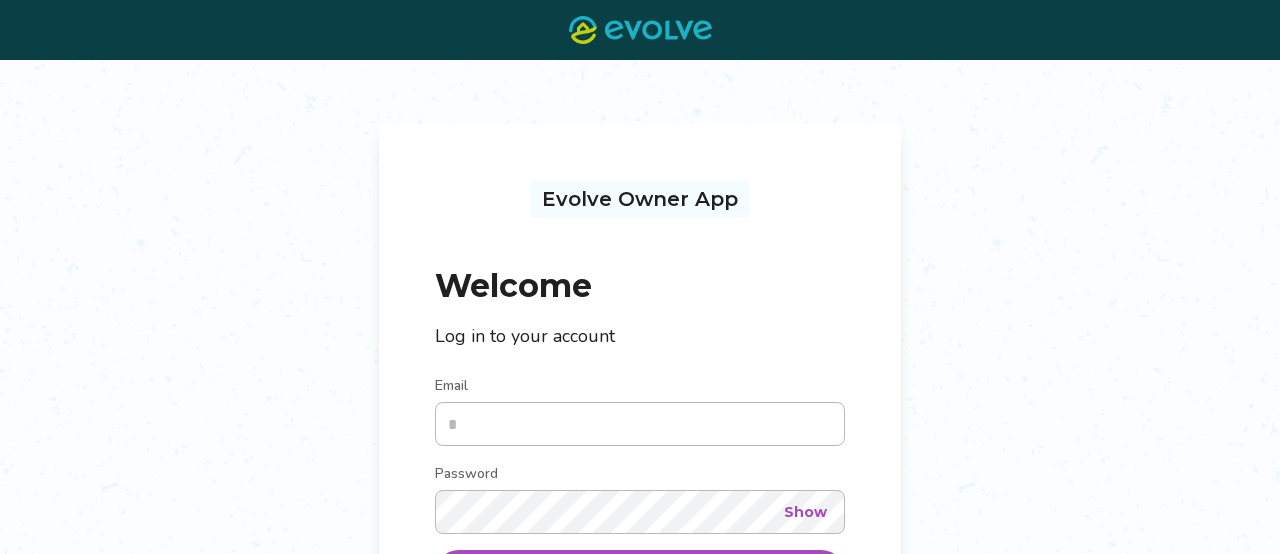 scroll, scrollTop: 0, scrollLeft: 0, axis: both 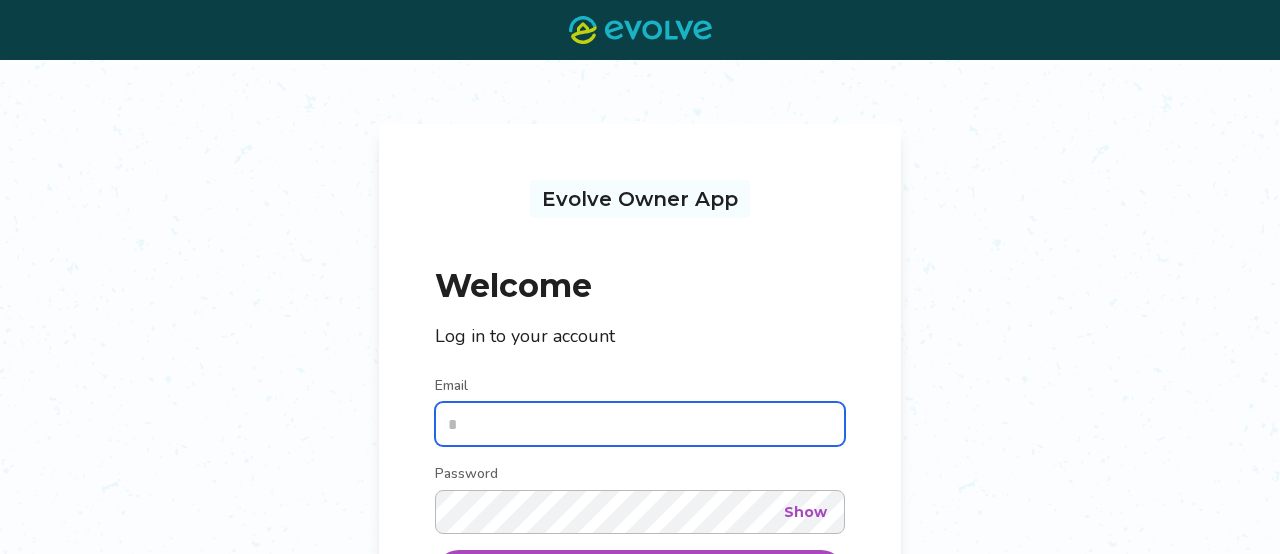 type on "**********" 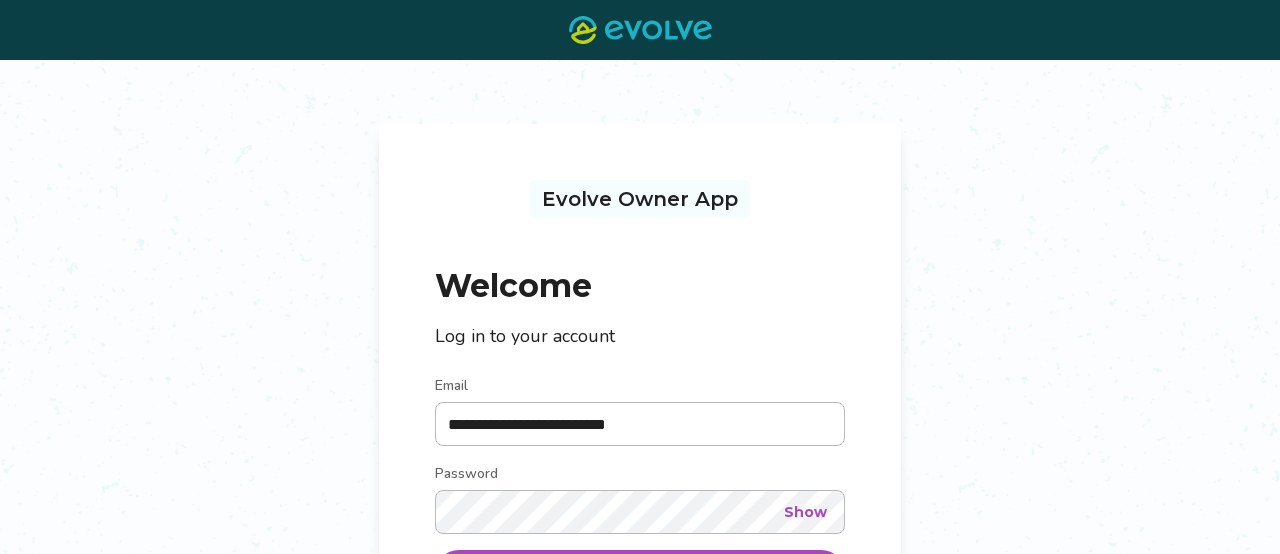 click on "**********" at bounding box center (640, 441) 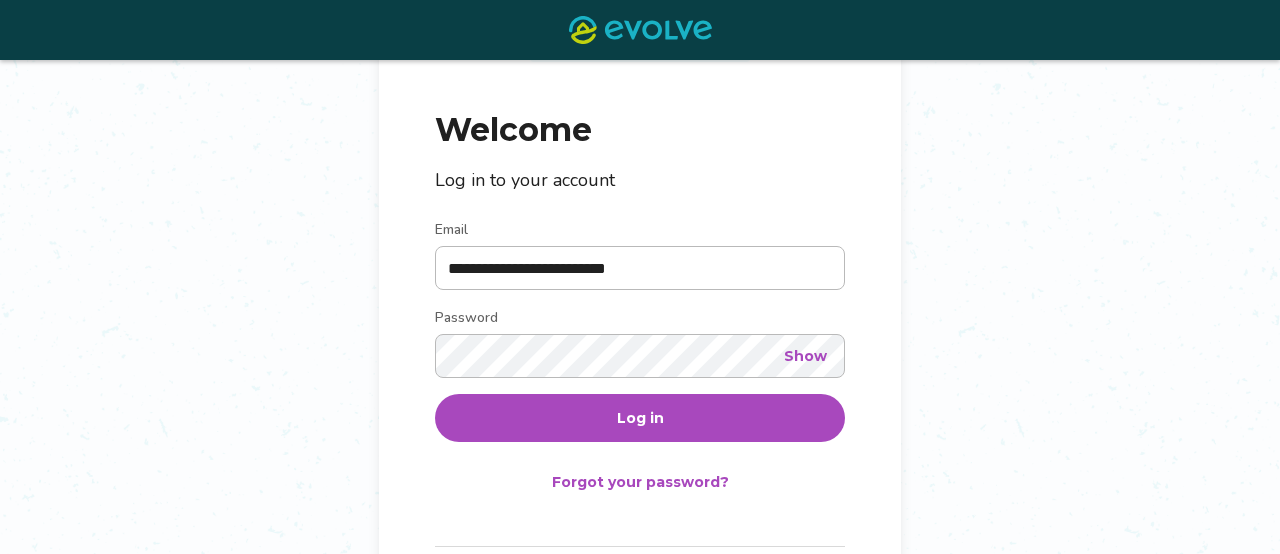 scroll, scrollTop: 160, scrollLeft: 0, axis: vertical 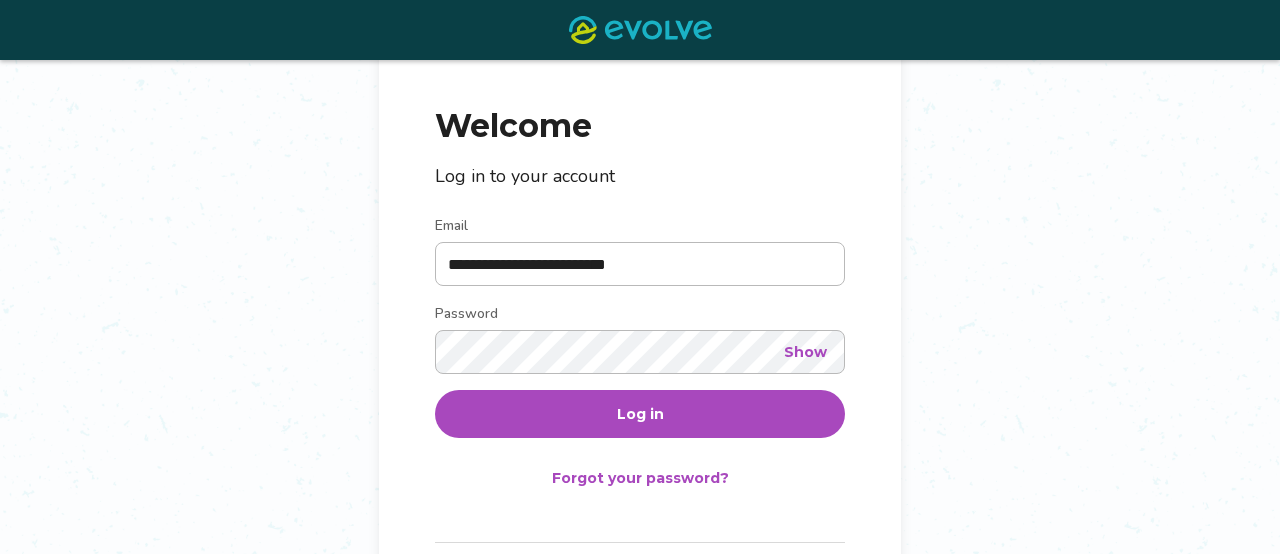 click on "Log in" at bounding box center [640, 414] 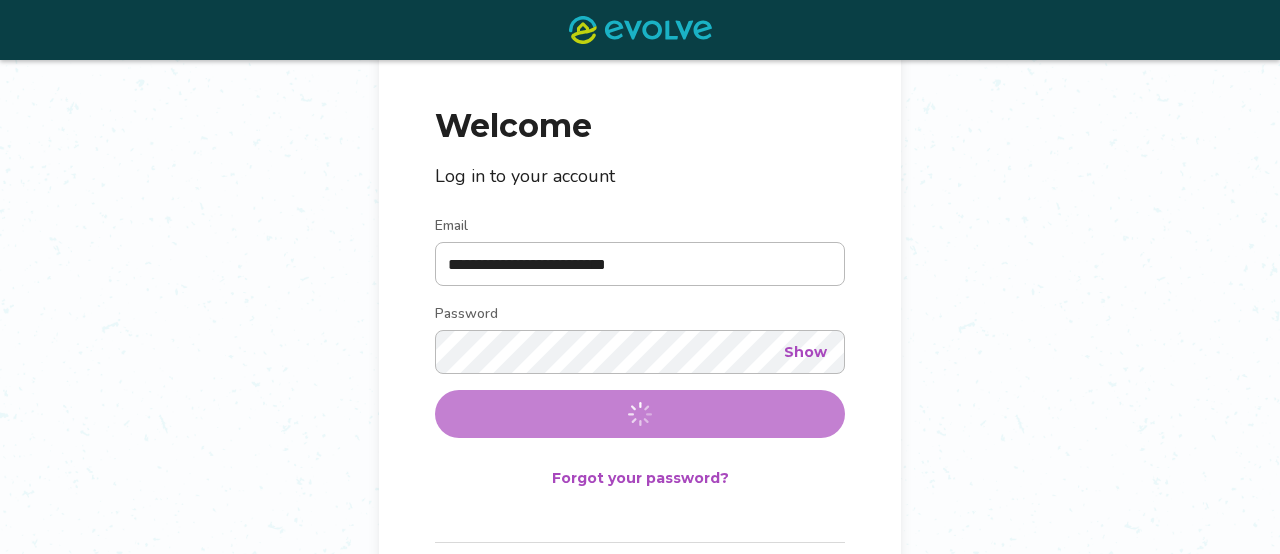 scroll, scrollTop: 0, scrollLeft: 0, axis: both 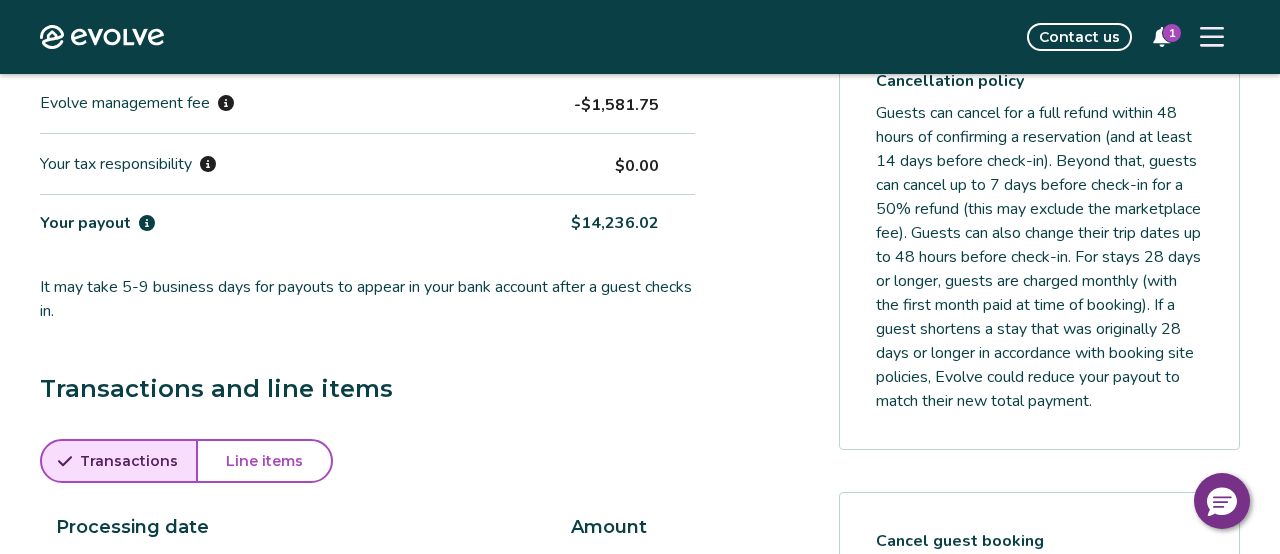 click on "Payout breakdown Your payout is $14,236.02 Base rates and fees $15,817.50 Evolve management fee -$1,581.75 Your tax responsibility $0.00 Your payout $14,236.02 It may take 5-9 business days for payouts to appear in your bank account after a guest checks in. Transactions and line items Transactions Line items Processing date Amount Transactions total $14,236.02 [DATE] $1,648.33 [DATE] $2,060.41 [DATE] $2,060.41 [DATE] $2,060.41 [DATE] $2,060.41 [DATE] $2,060.41 [DATE] $2,285.64 Submit a request Report an incident Requests and reimbursements Cancellation policy Cancel guest booking [DATE] is   1  day   from the check-in date. Please chat or call us immediately at   [PHONE_NUMBER]  if you need to cancel. Request to cancel booking" at bounding box center (640, 503) 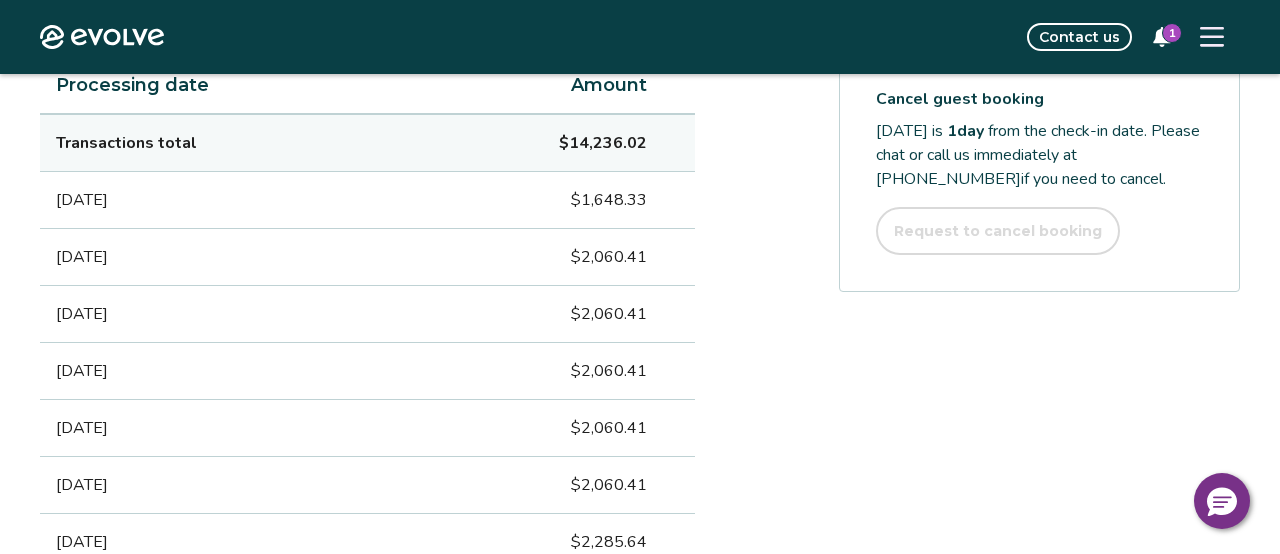 scroll, scrollTop: 1160, scrollLeft: 0, axis: vertical 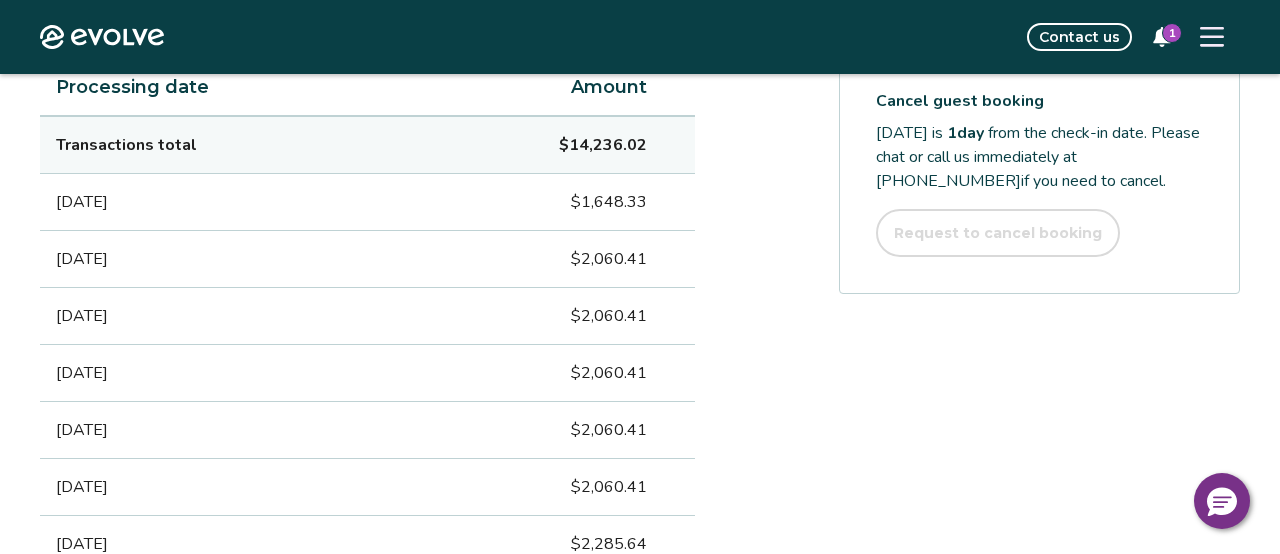 click on "Payout breakdown Your payout is $14,236.02 Base rates and fees $15,817.50 Evolve management fee -$1,581.75 Your tax responsibility $0.00 Your payout $14,236.02 It may take 5-9 business days for payouts to appear in your bank account after a guest checks in. Transactions and line items Transactions Line items Processing date Amount Transactions total $14,236.02 [DATE] $1,648.33 [DATE] $2,060.41 [DATE] $2,060.41 [DATE] $2,060.41 [DATE] $2,060.41 [DATE] $2,060.41 [DATE] $2,285.64 Submit a request Report an incident Requests and reimbursements Cancellation policy Cancel guest booking [DATE] is   1  day   from the check-in date. Please chat or call us immediately at   [PHONE_NUMBER]  if you need to cancel. Request to cancel booking" at bounding box center (640, 63) 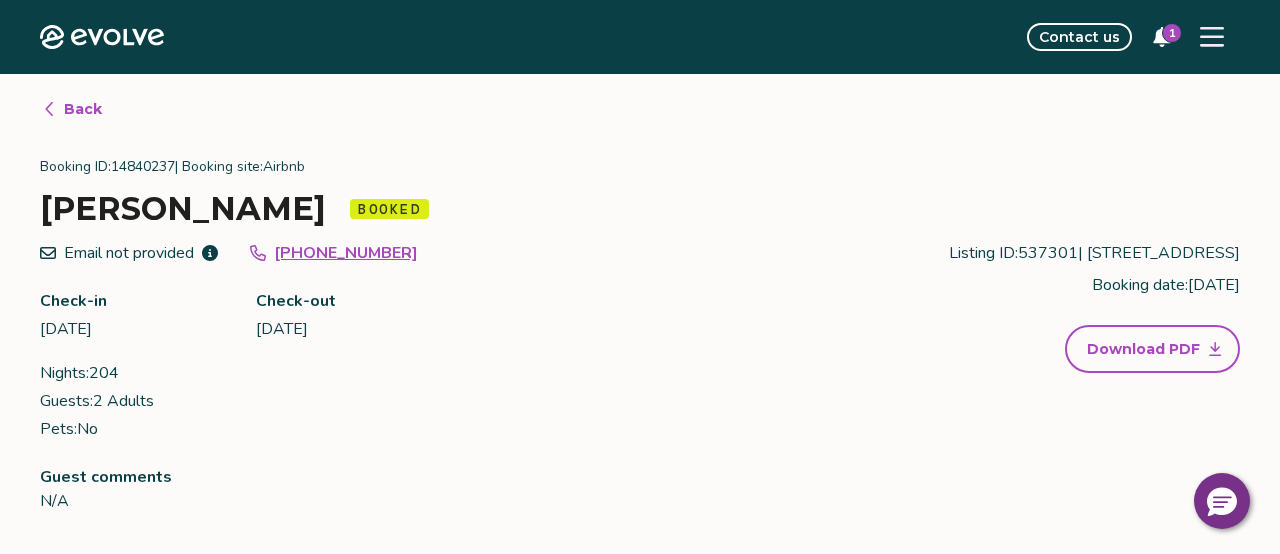 scroll, scrollTop: 0, scrollLeft: 0, axis: both 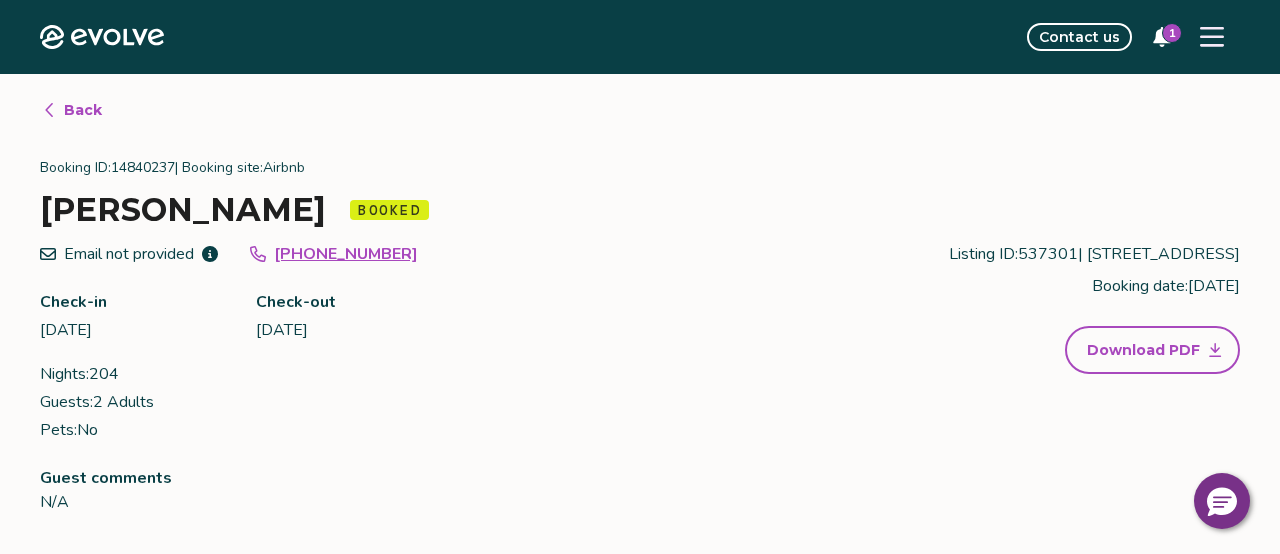 click 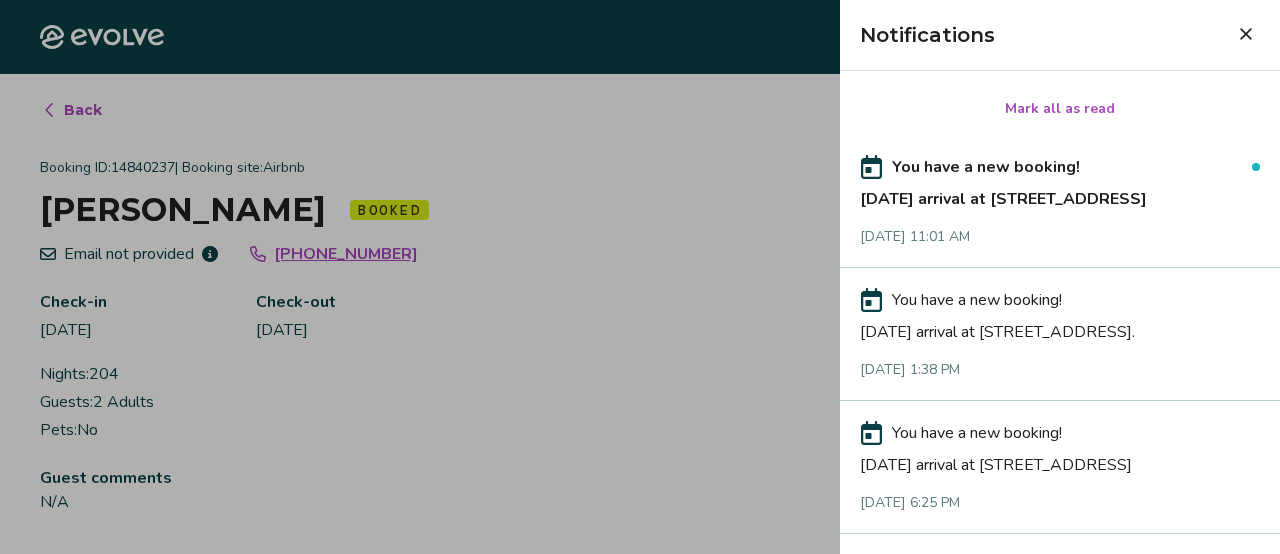 click on "[DATE] arrival at [STREET_ADDRESS]" at bounding box center [1060, 195] 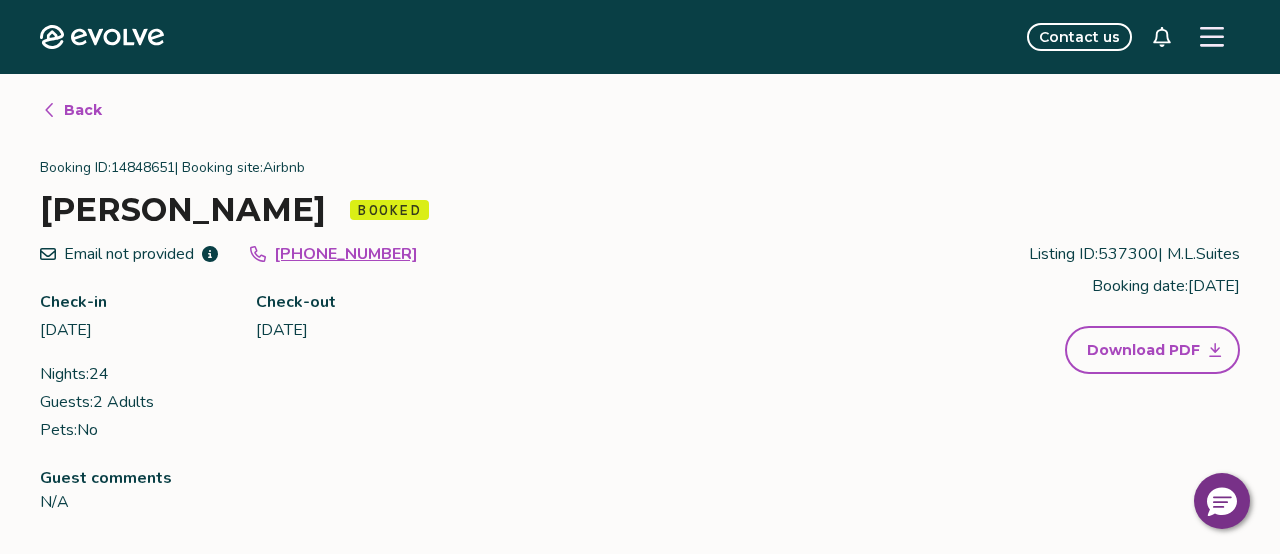 type 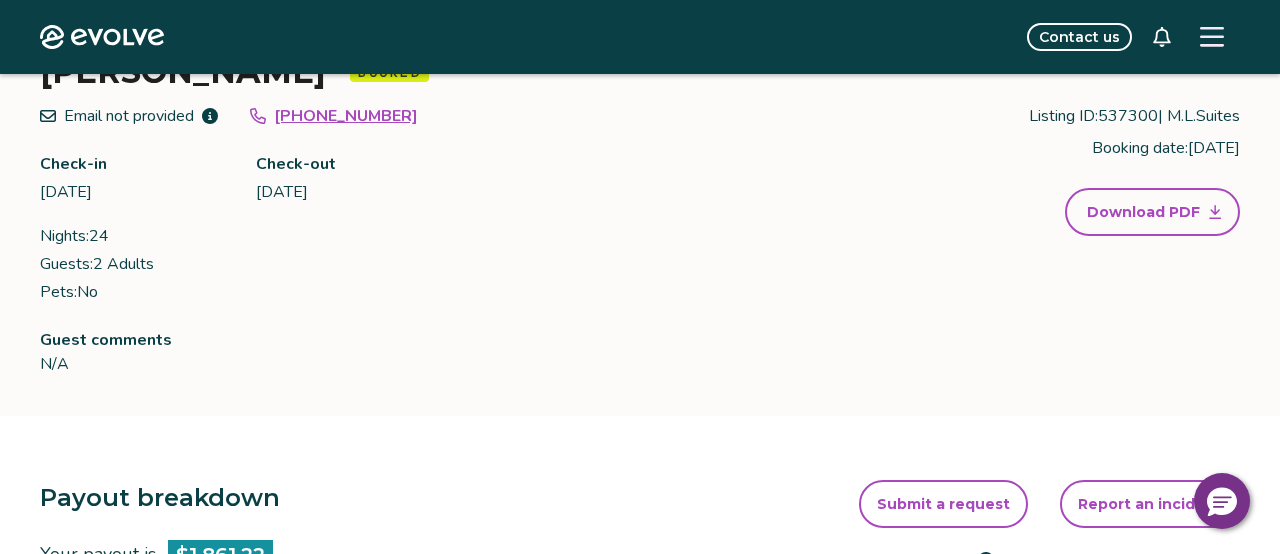 scroll, scrollTop: 160, scrollLeft: 0, axis: vertical 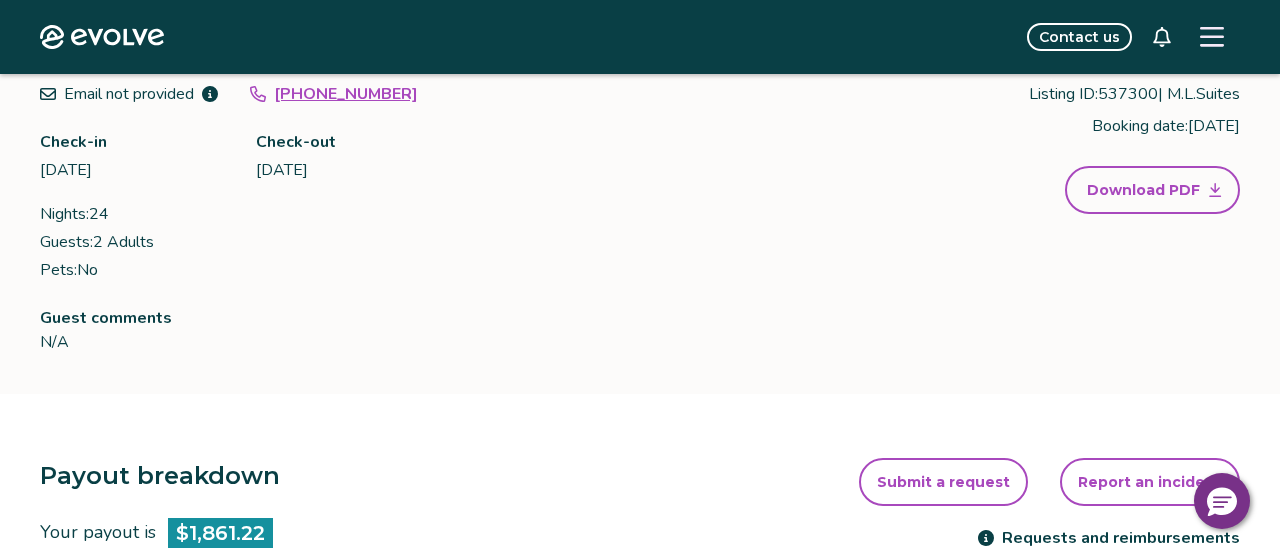 click on "Back Booking ID:  14848651  | Booking site:  Airbnb [PERSON_NAME] Booked Email not provided [PHONE_NUMBER] Check-in [DATE] Check-out [DATE] Nights:  24 Guests:  2 Adults Pets:  No Listing ID:  537300  |   M.L.Suites Booking date:  [DATE] Download PDF Guest comments N/A" at bounding box center [640, 154] 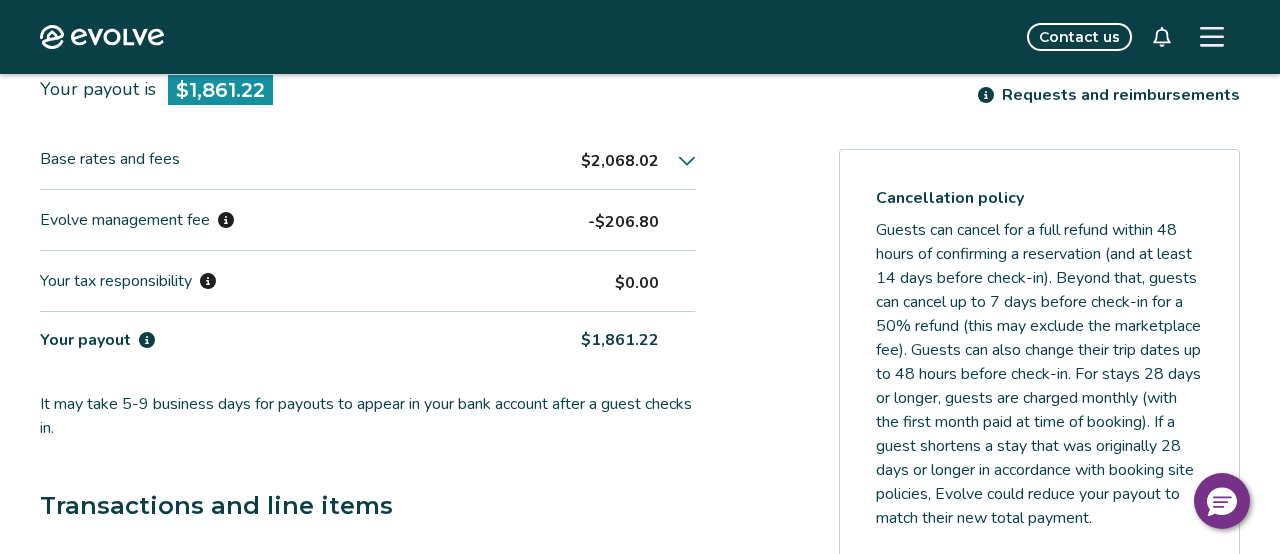 scroll, scrollTop: 600, scrollLeft: 0, axis: vertical 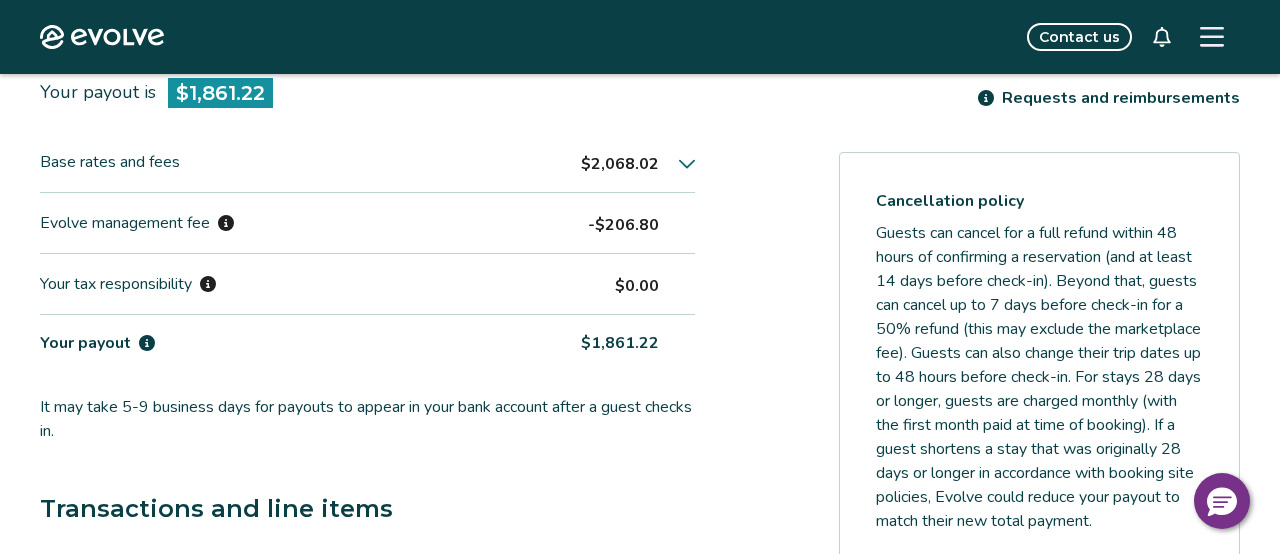 click 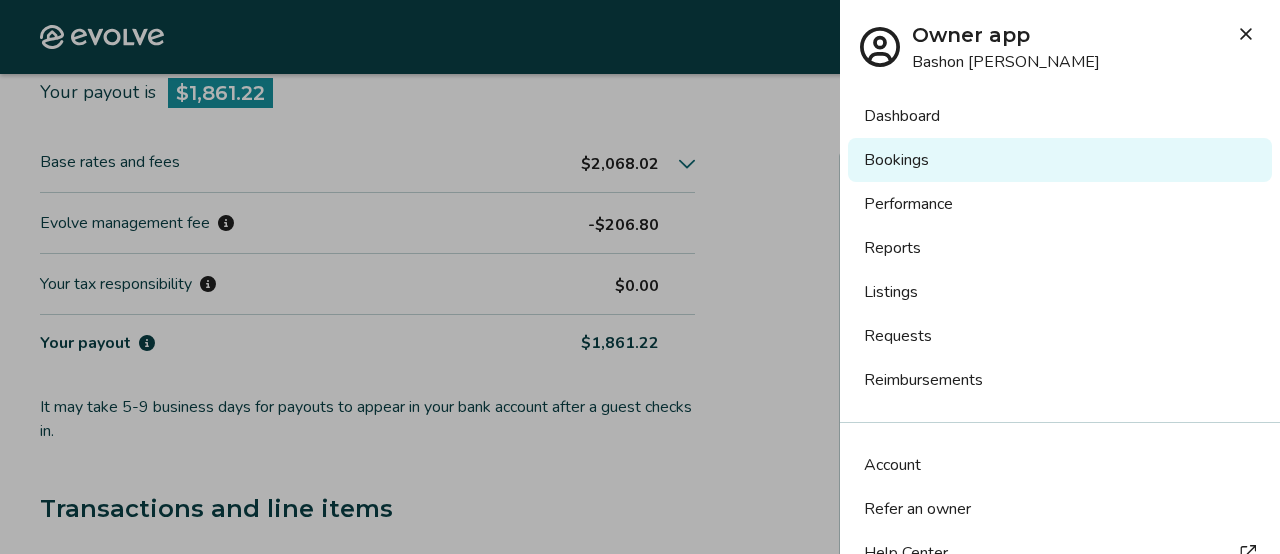 click on "Listings" at bounding box center [1060, 292] 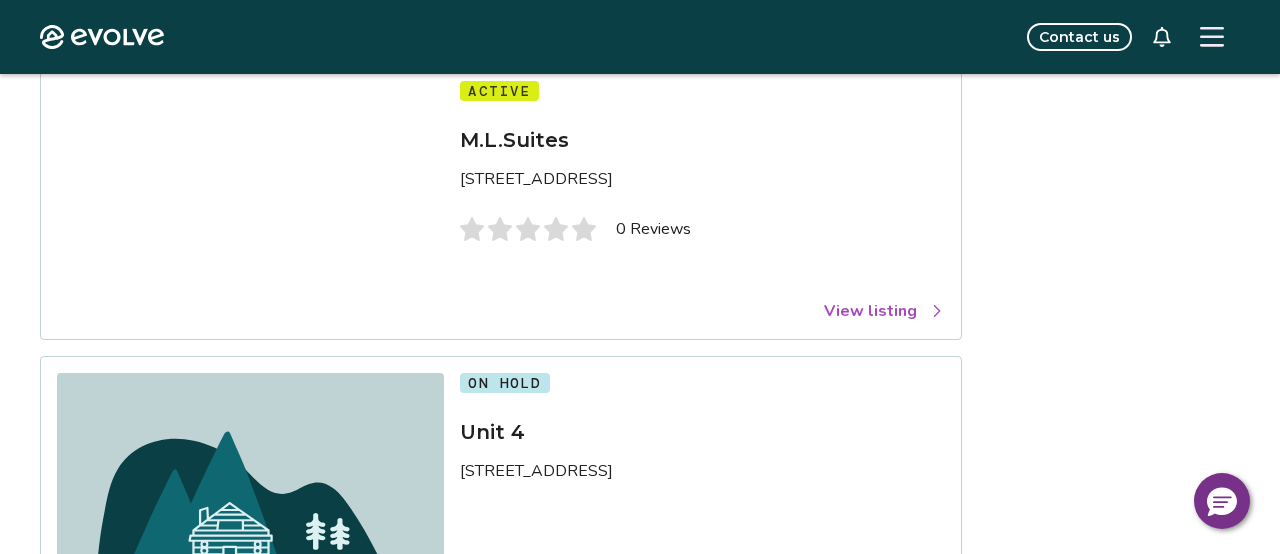 scroll, scrollTop: 800, scrollLeft: 0, axis: vertical 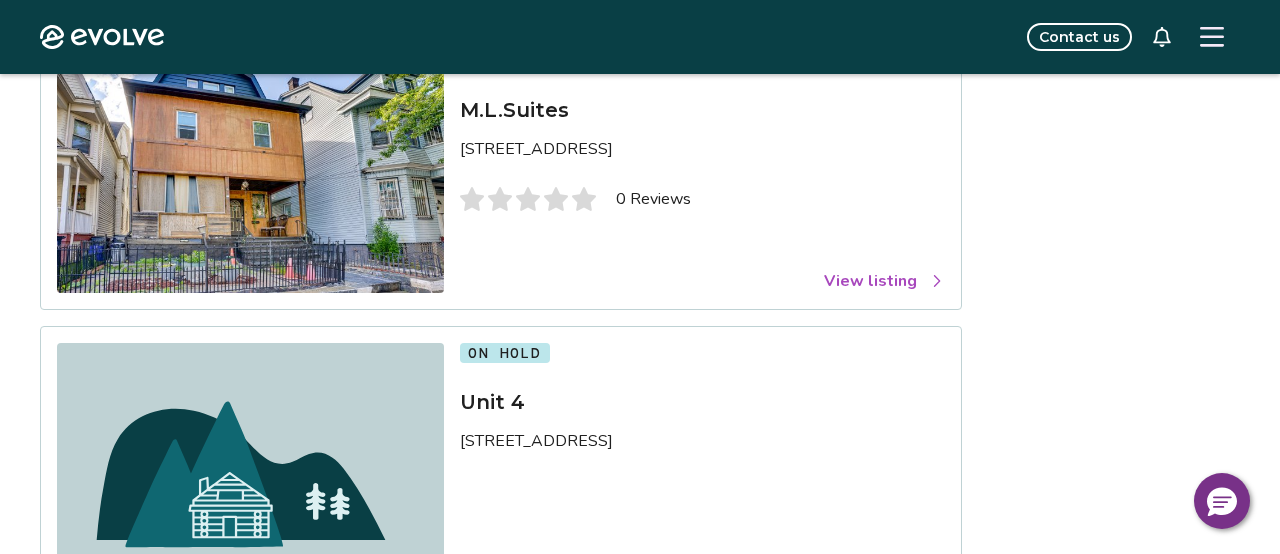 click on "View listing" at bounding box center [884, 281] 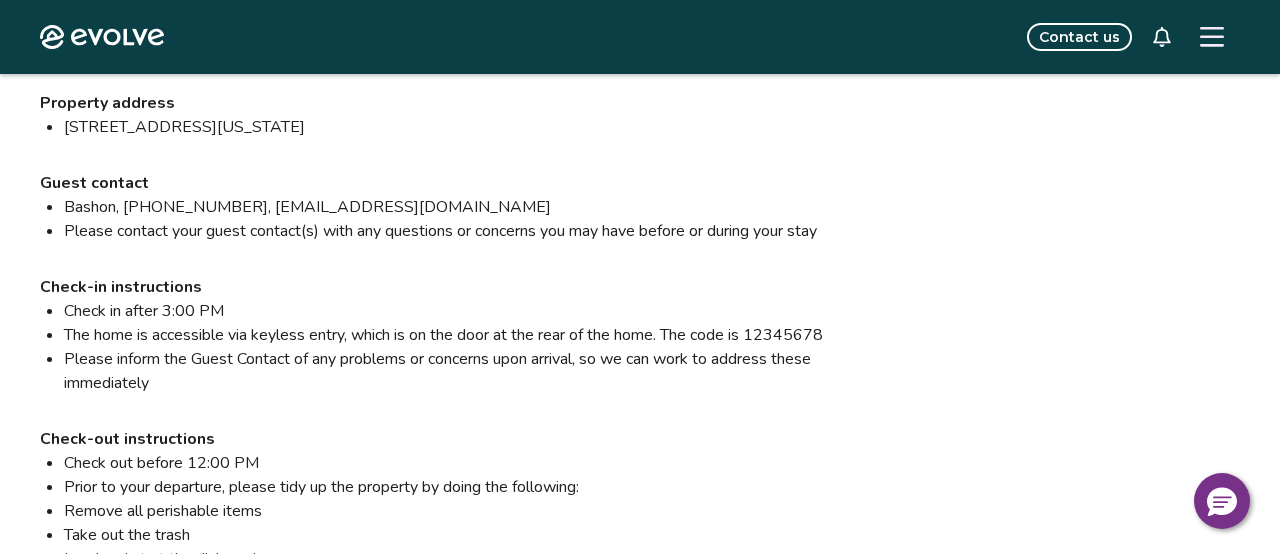 scroll, scrollTop: 1840, scrollLeft: 0, axis: vertical 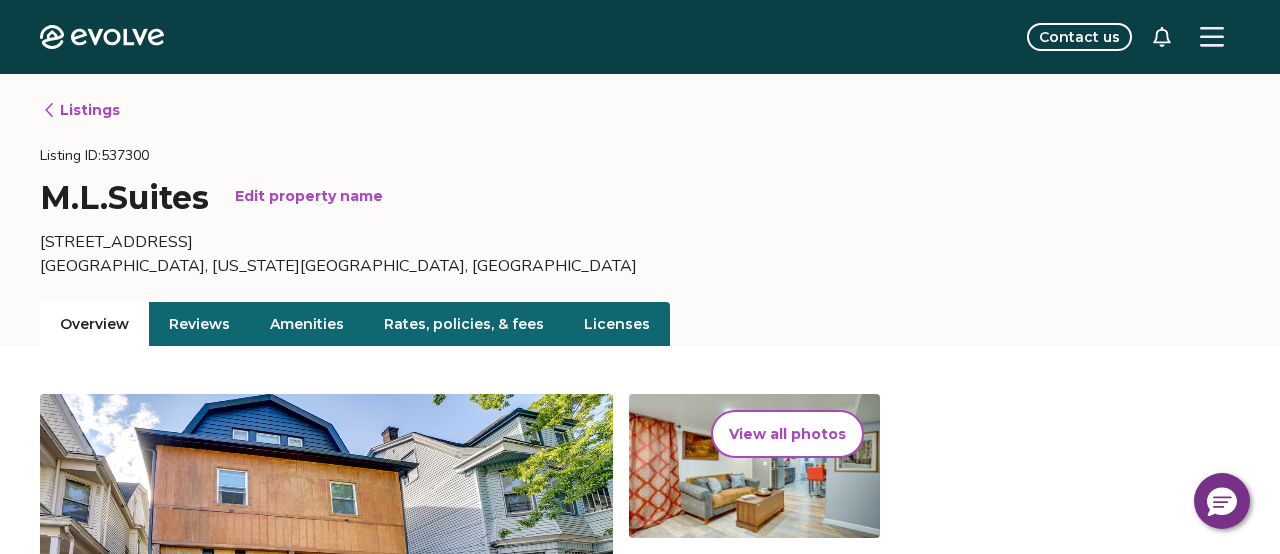 click on "Edit property name" at bounding box center (309, 196) 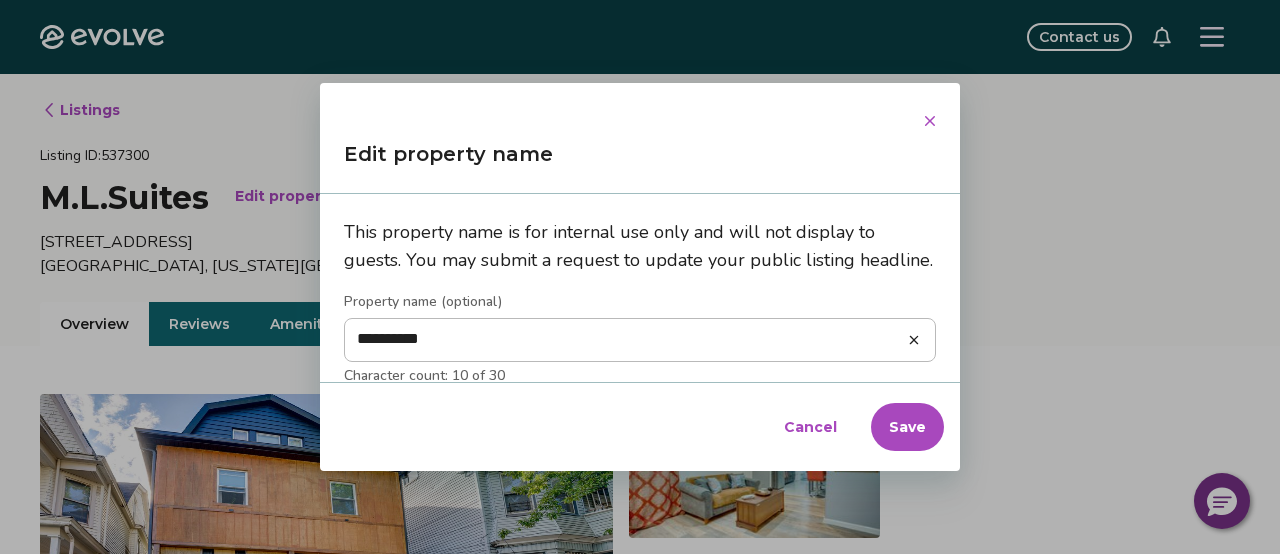click on "Save" at bounding box center (907, 427) 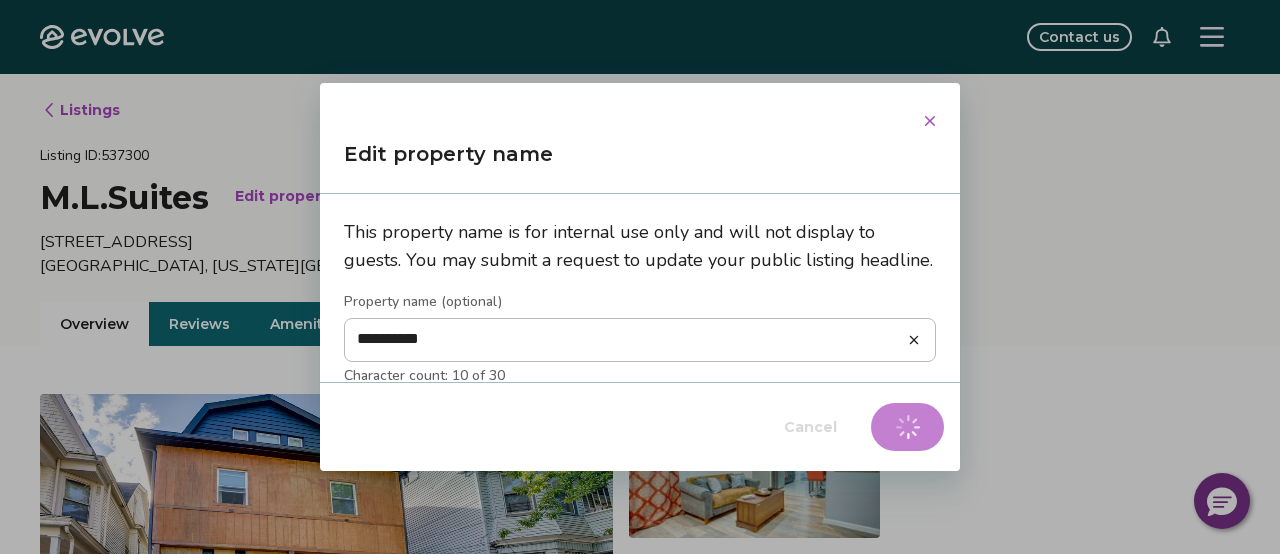 type on "*" 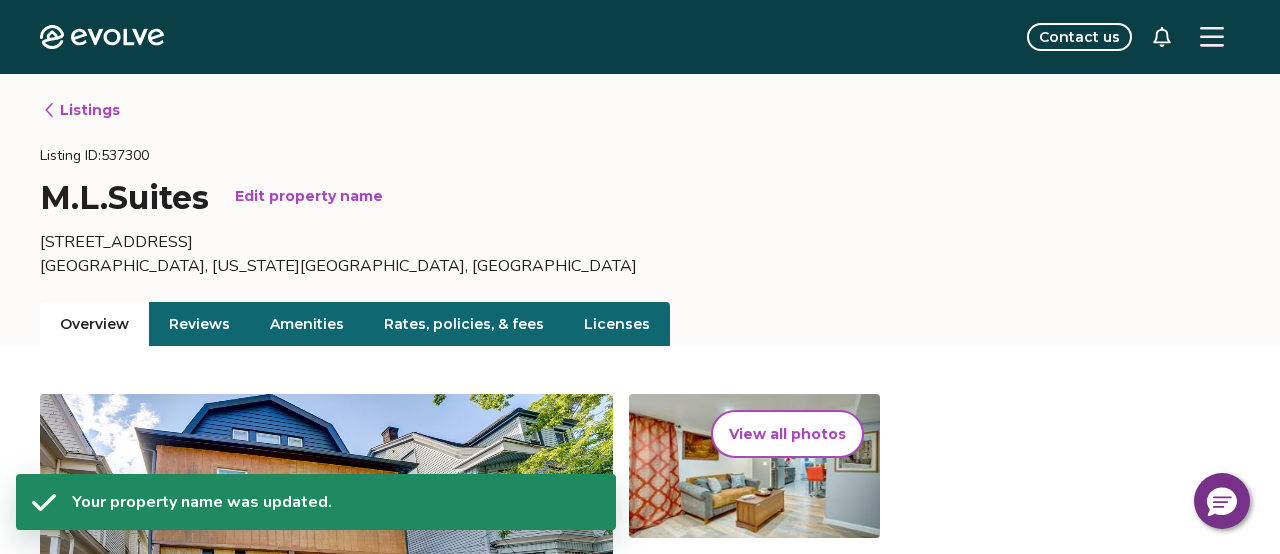 click 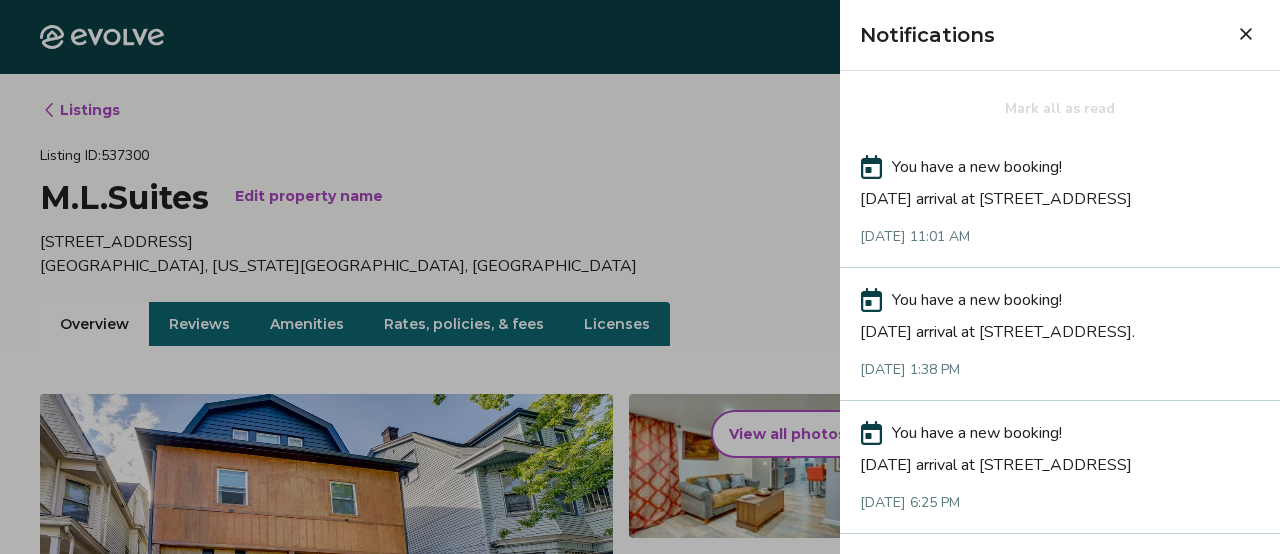 click on "[DATE] arrival at [STREET_ADDRESS]" at bounding box center (1060, 195) 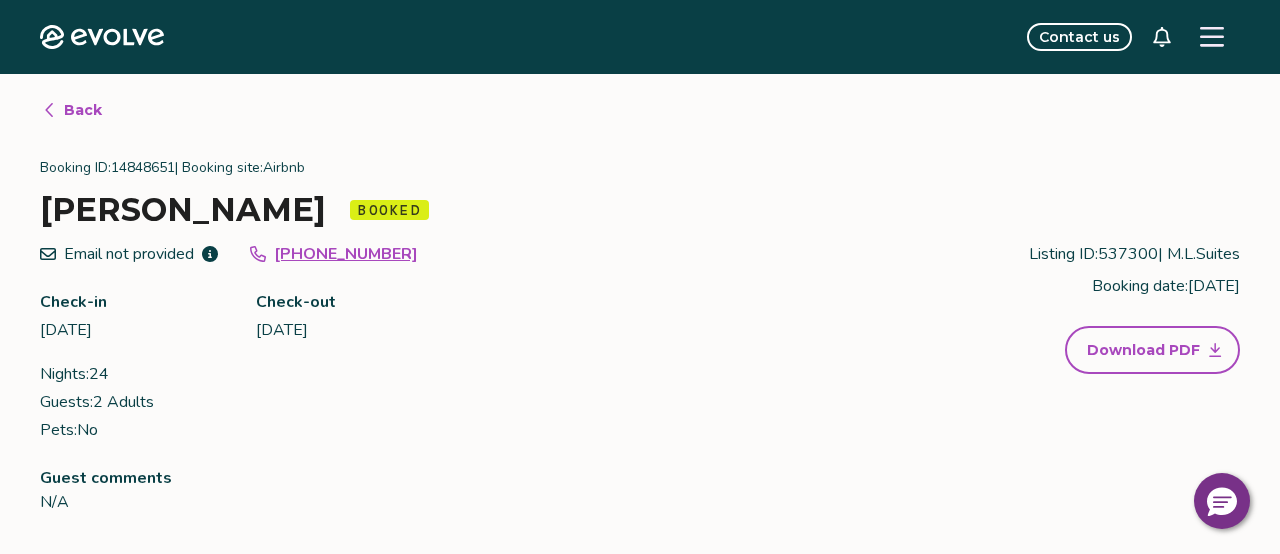 type 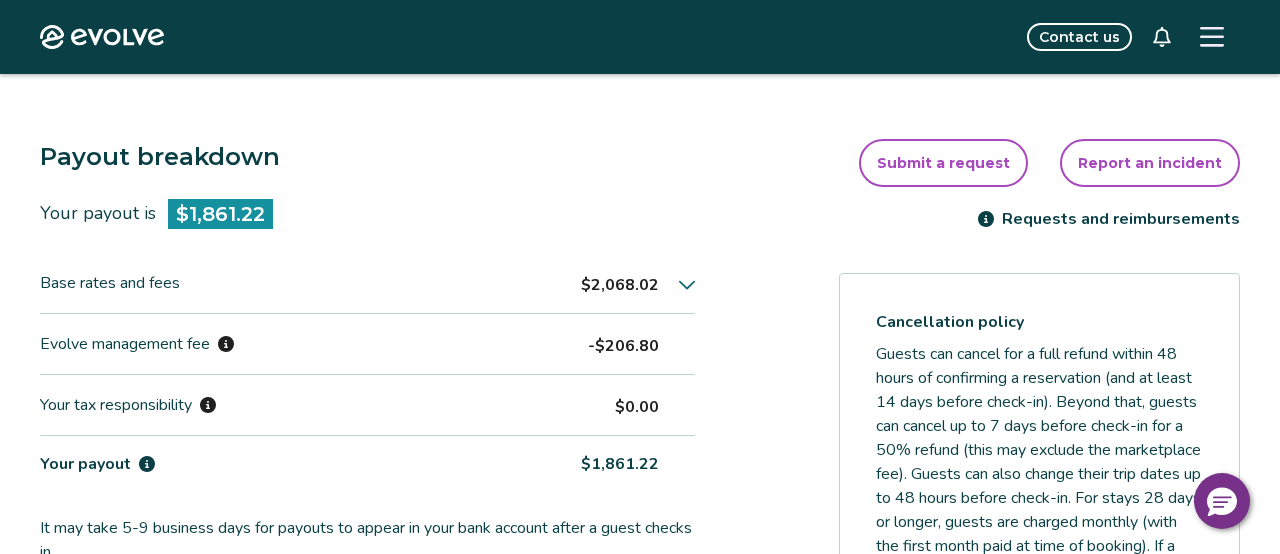 scroll, scrollTop: 480, scrollLeft: 0, axis: vertical 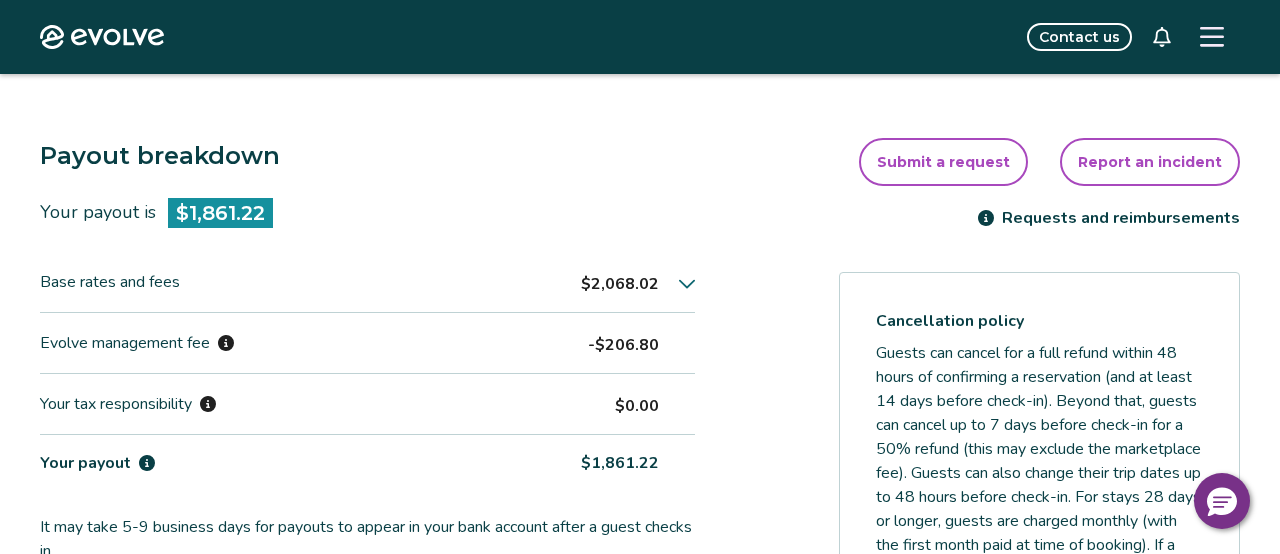drag, startPoint x: 747, startPoint y: 260, endPoint x: 777, endPoint y: 250, distance: 31.622776 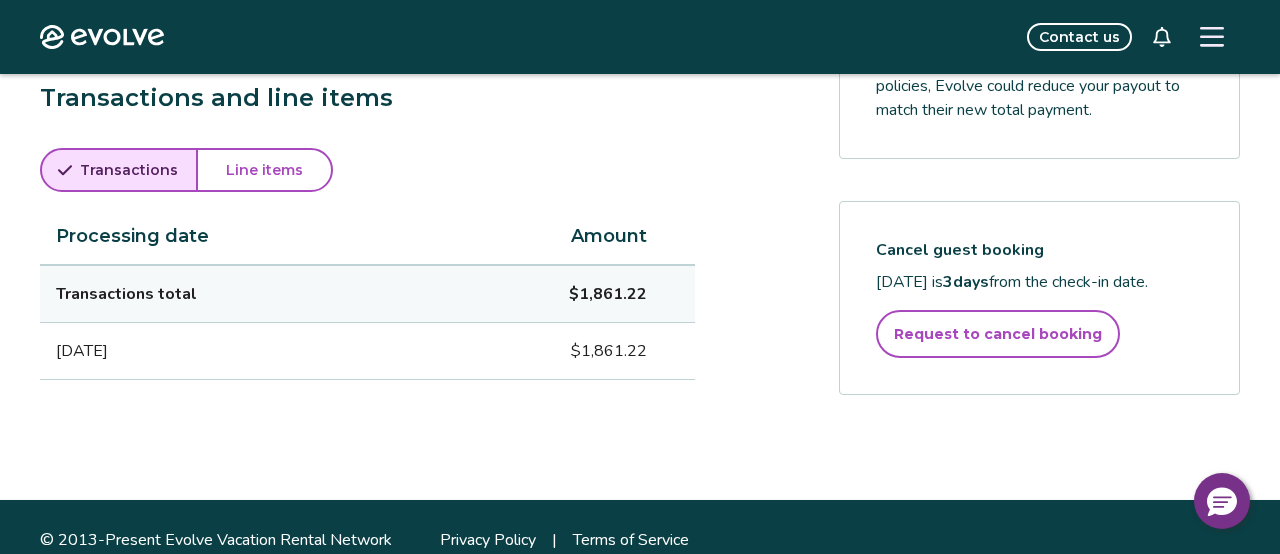 scroll, scrollTop: 1037, scrollLeft: 0, axis: vertical 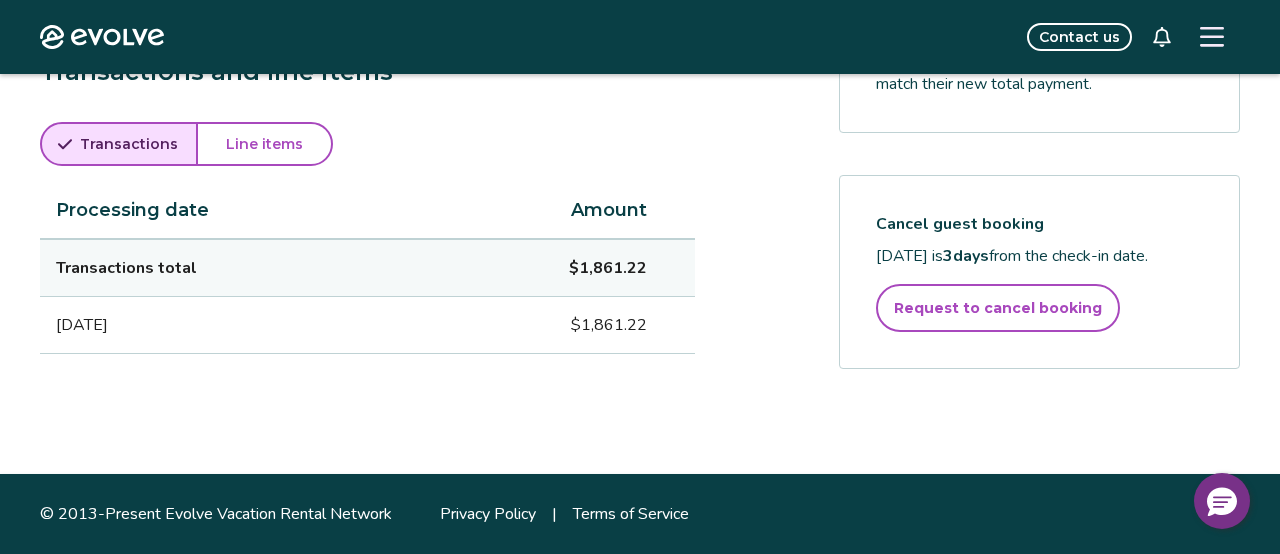 click on "Transactions Line items Processing date Amount Transactions total $1,861.22 Jul 15, 2025 $1,861.22" at bounding box center (367, 238) 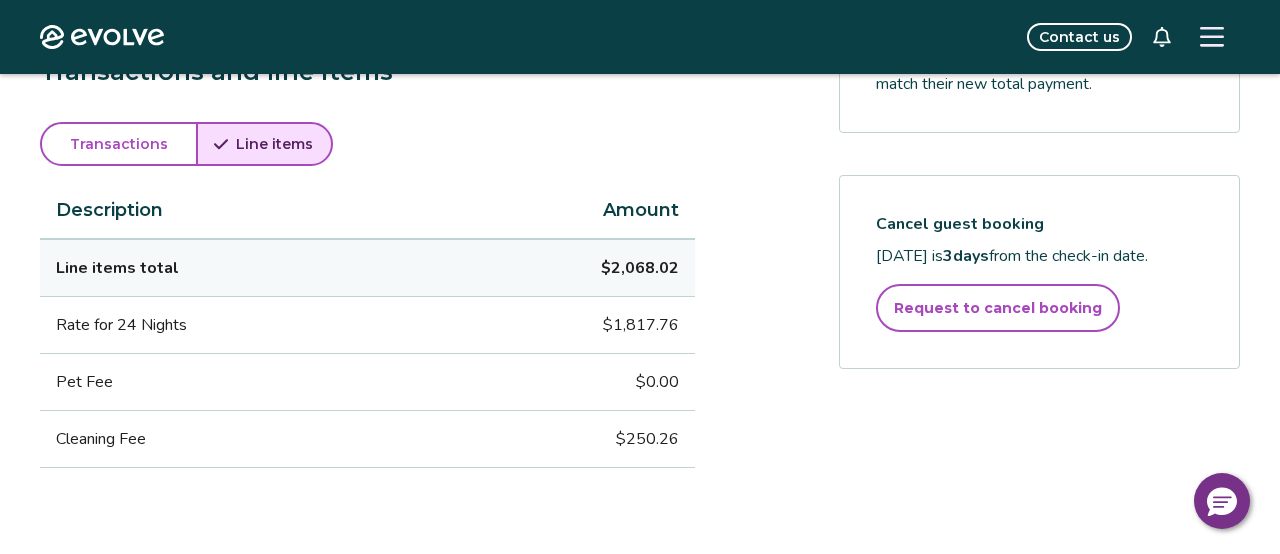type 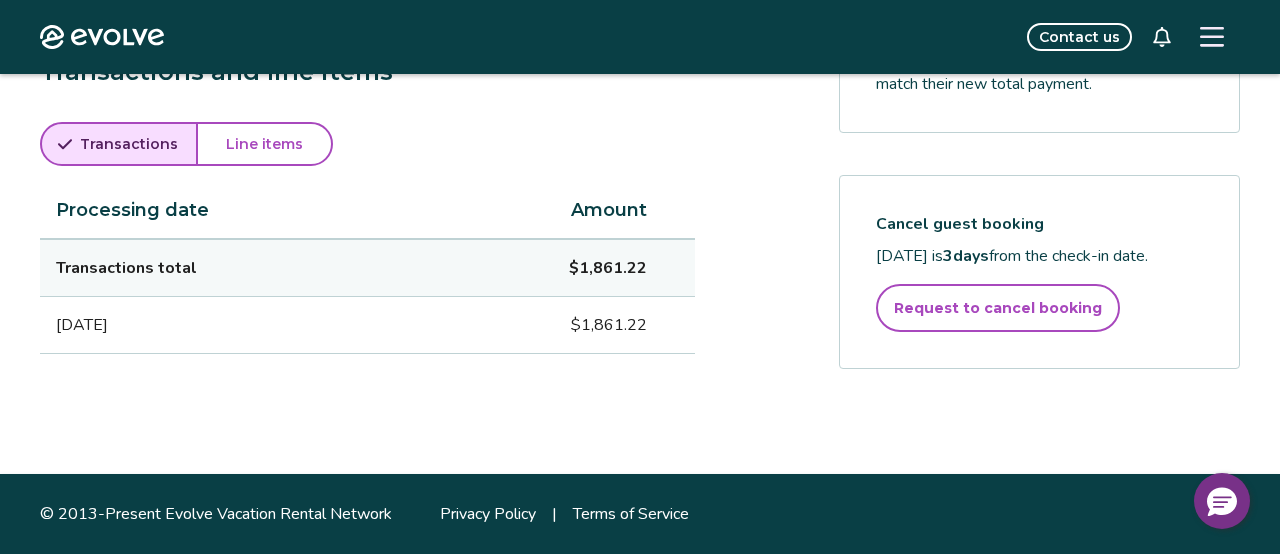 click on "Line items" at bounding box center [264, 144] 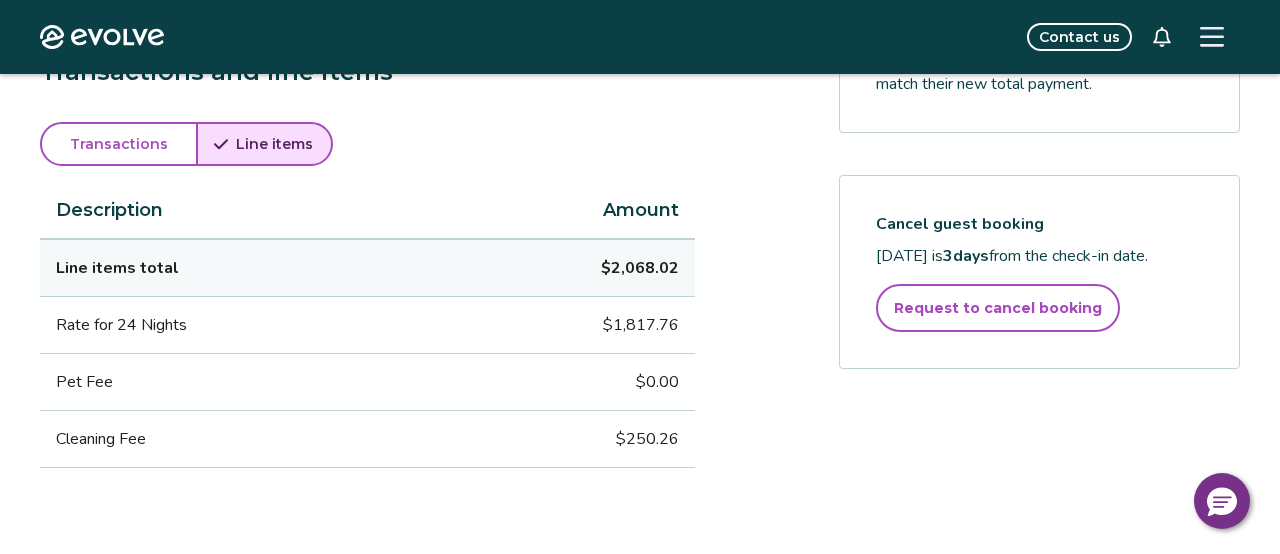 click on "Payout breakdown Your payout is $1,861.22 Base rates and fees $2,068.02 Evolve management fee -$206.80 Your tax responsibility $0.00 Your payout $1,861.22 It may take 5-9 business days for payouts to appear in your bank account after a guest checks in. Transactions and line items Transactions Line items Description Amount Line items total $2,068.02 Rate for 24 Nights $1,817.76 Pet Fee $0.00 Cleaning Fee $250.26 Submit a request Report an incident Requests and reimbursements Cancellation policy Cancel guest booking Today is  3  days  from the check-in date. Request to cancel booking" at bounding box center [640, 72] 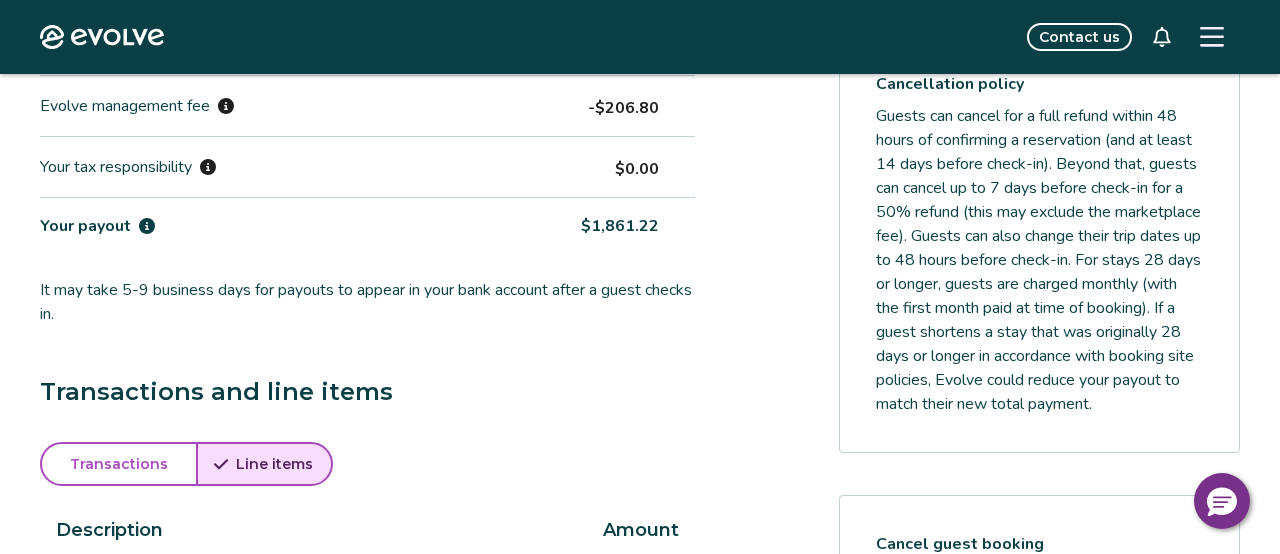 scroll, scrollTop: 720, scrollLeft: 0, axis: vertical 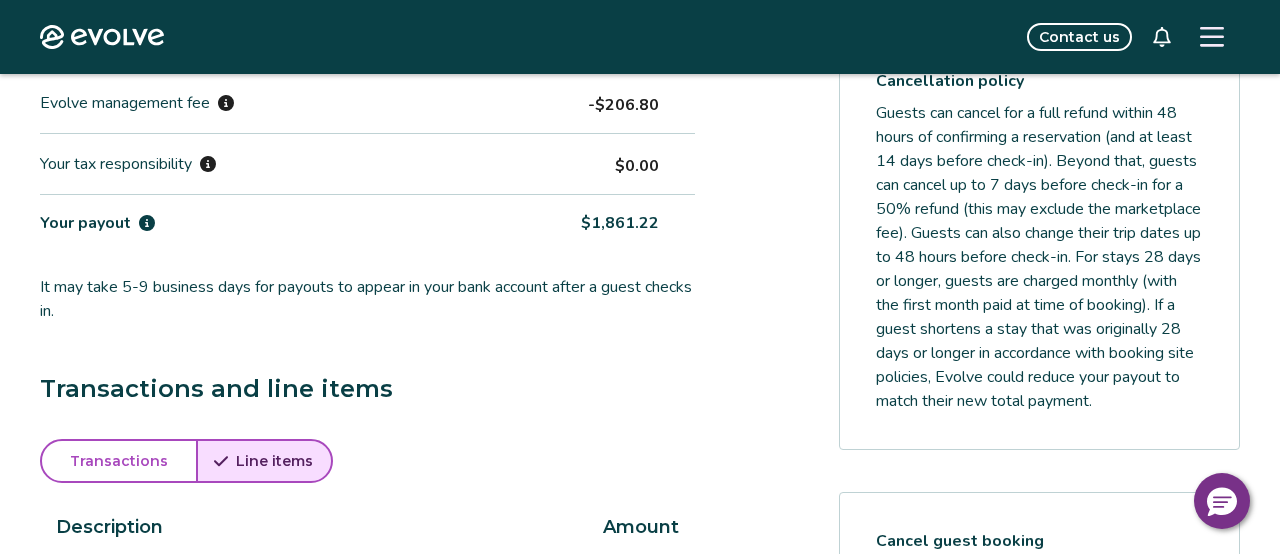 click on "Line items" at bounding box center (274, 461) 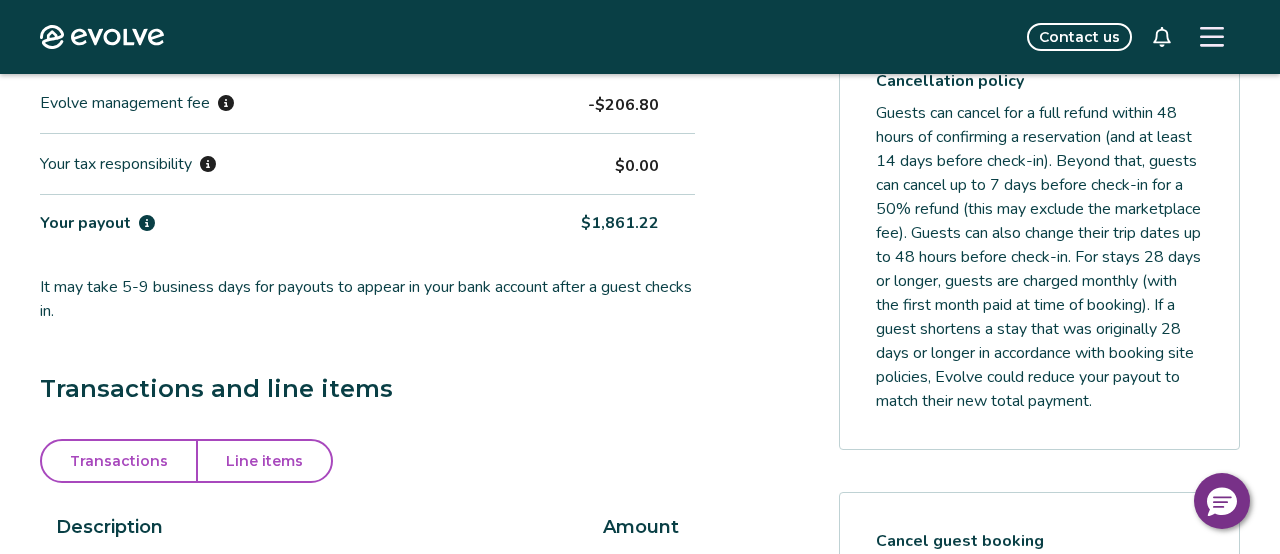 click on "Payout breakdown Your payout is $1,861.22 Base rates and fees $2,068.02 Evolve management fee -$206.80 Your tax responsibility $0.00 Your payout $1,861.22 It may take 5-9 business days for payouts to appear in your bank account after a guest checks in. Transactions and line items Transactions Line items Description Amount Line items total $2,068.02 Rate for 24 Nights $1,817.76 Pet Fee $0.00 Cleaning Fee $250.26 Submit a request Report an incident Requests and reimbursements Cancellation policy Cancel guest booking Today is  3  days  from the check-in date. Request to cancel booking" at bounding box center [640, 389] 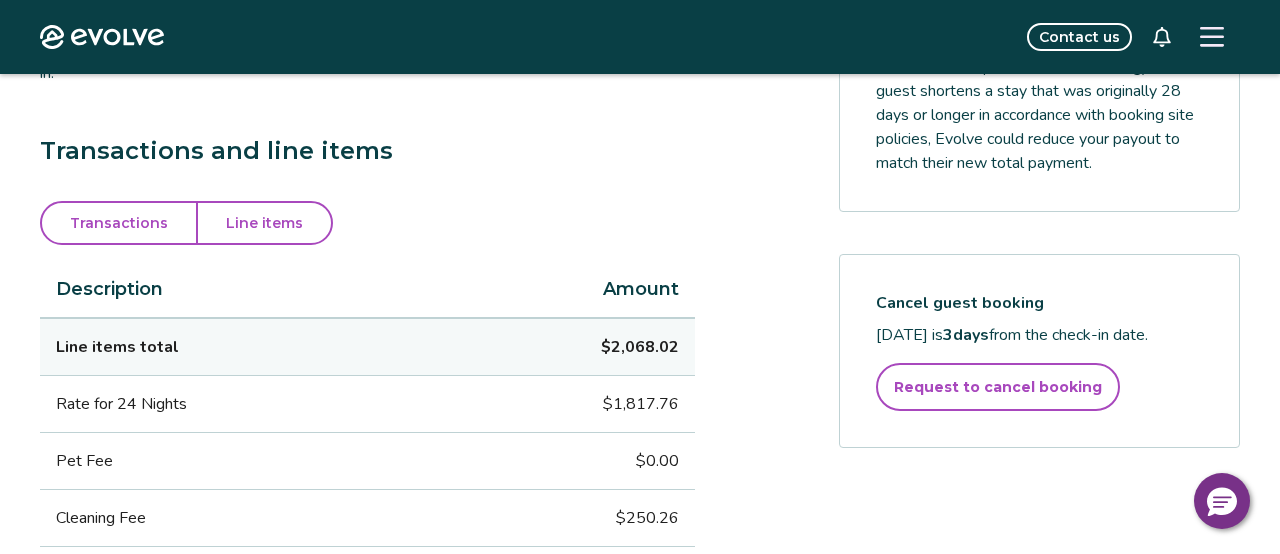 scroll, scrollTop: 960, scrollLeft: 0, axis: vertical 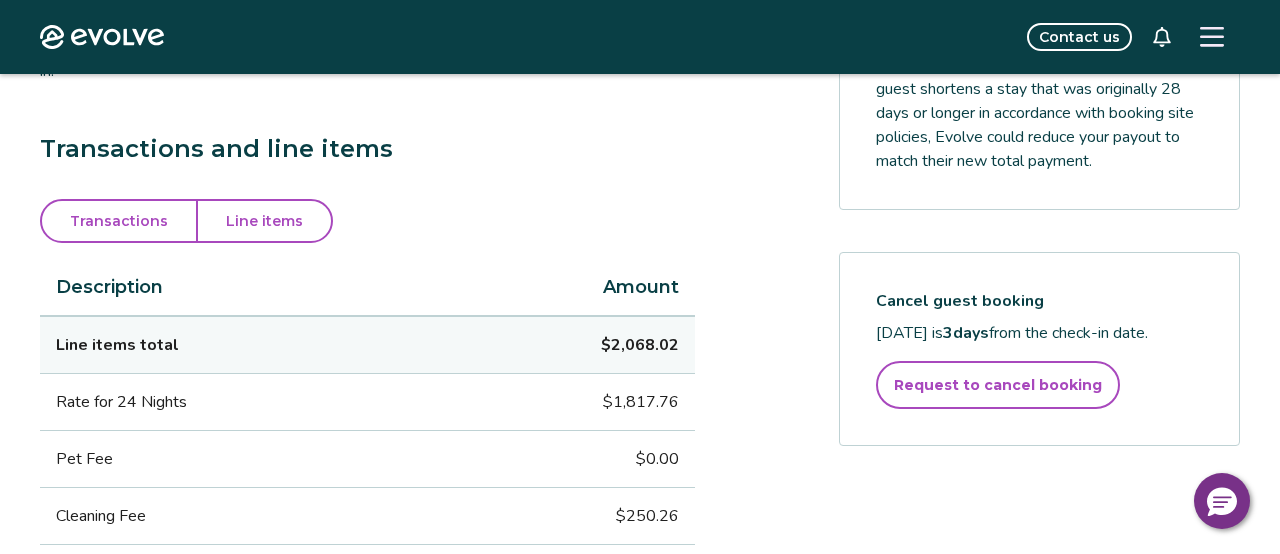 click on "Transactions" at bounding box center (119, 221) 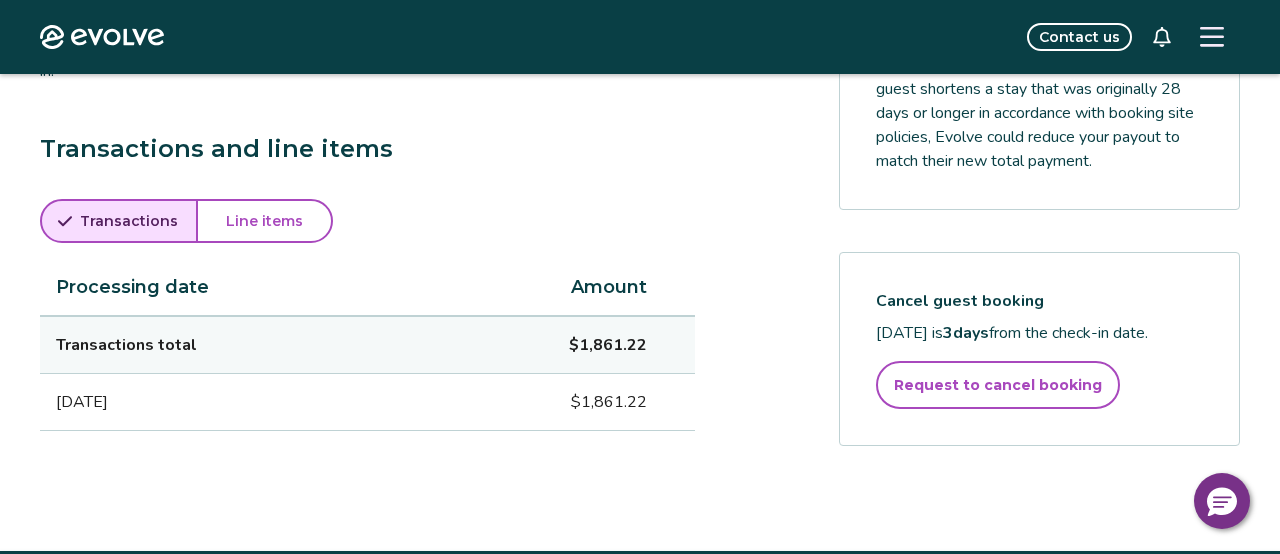 click on "Line items" at bounding box center [264, 221] 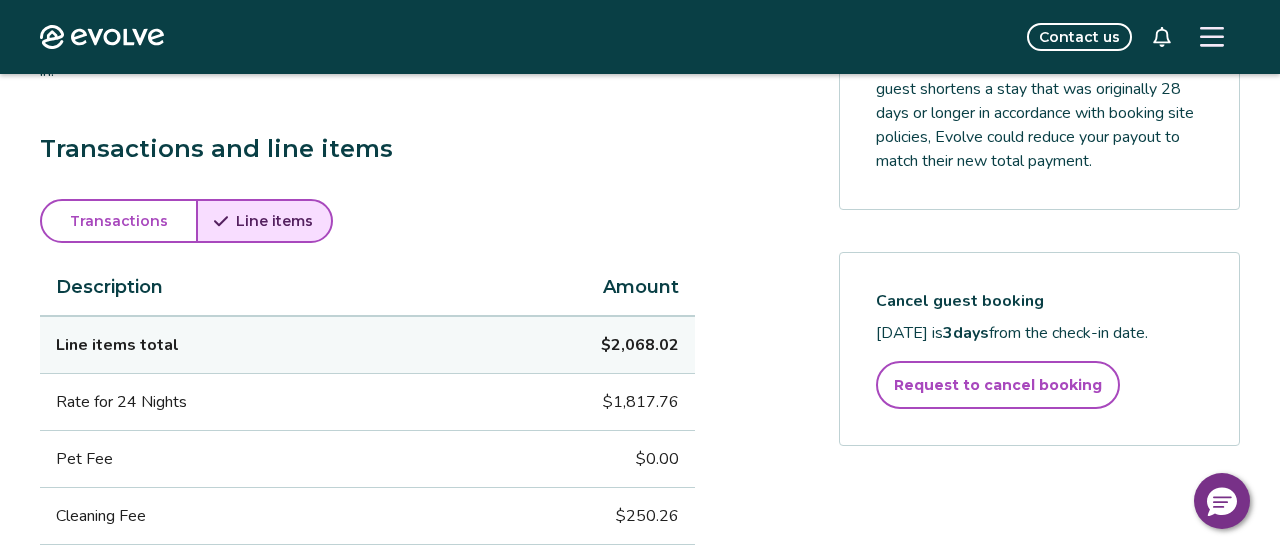 click on "Payout breakdown Your payout is $1,861.22 Base rates and fees $2,068.02 Evolve management fee -$206.80 Your tax responsibility $0.00 Your payout $1,861.22 It may take 5-9 business days for payouts to appear in your bank account after a guest checks in. Transactions and line items Transactions Line items Description Amount Line items total $2,068.02 Rate for 24 Nights $1,817.76 Pet Fee $0.00 Cleaning Fee $250.26 Submit a request Report an incident Requests and reimbursements Cancellation policy Cancel guest booking Today is  3  days  from the check-in date. Request to cancel booking" at bounding box center (640, 149) 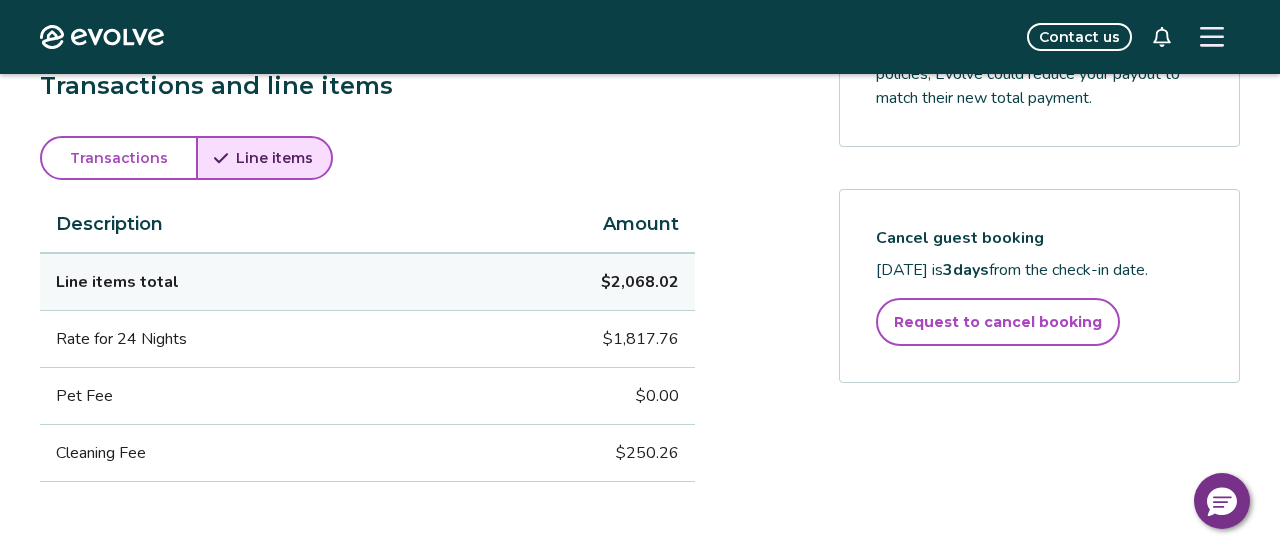 scroll, scrollTop: 1040, scrollLeft: 0, axis: vertical 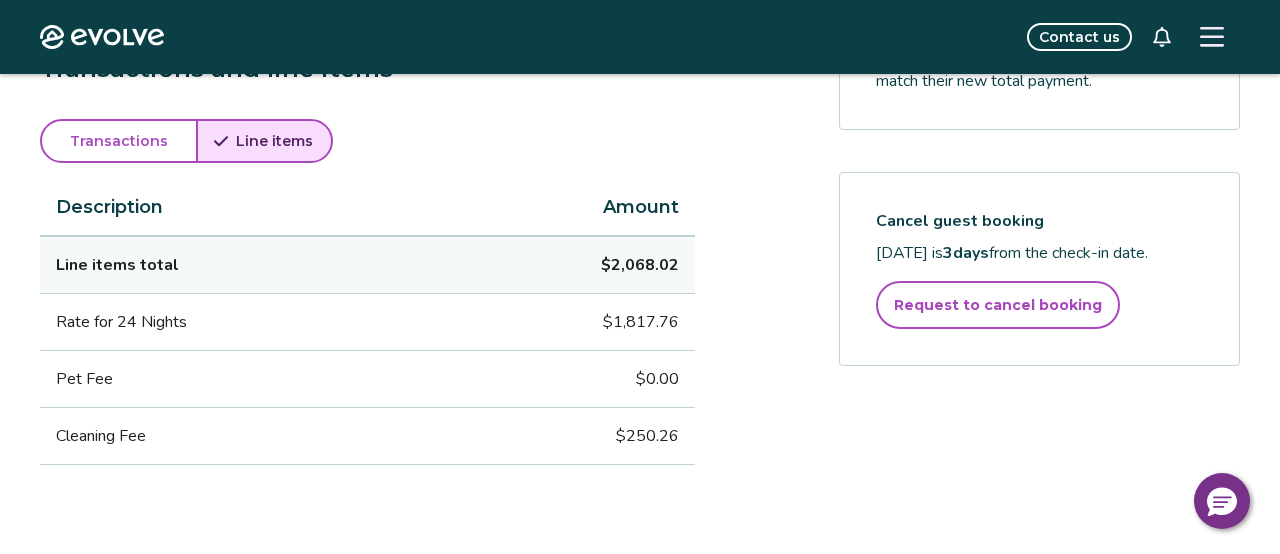 click on "Transactions" at bounding box center [119, 141] 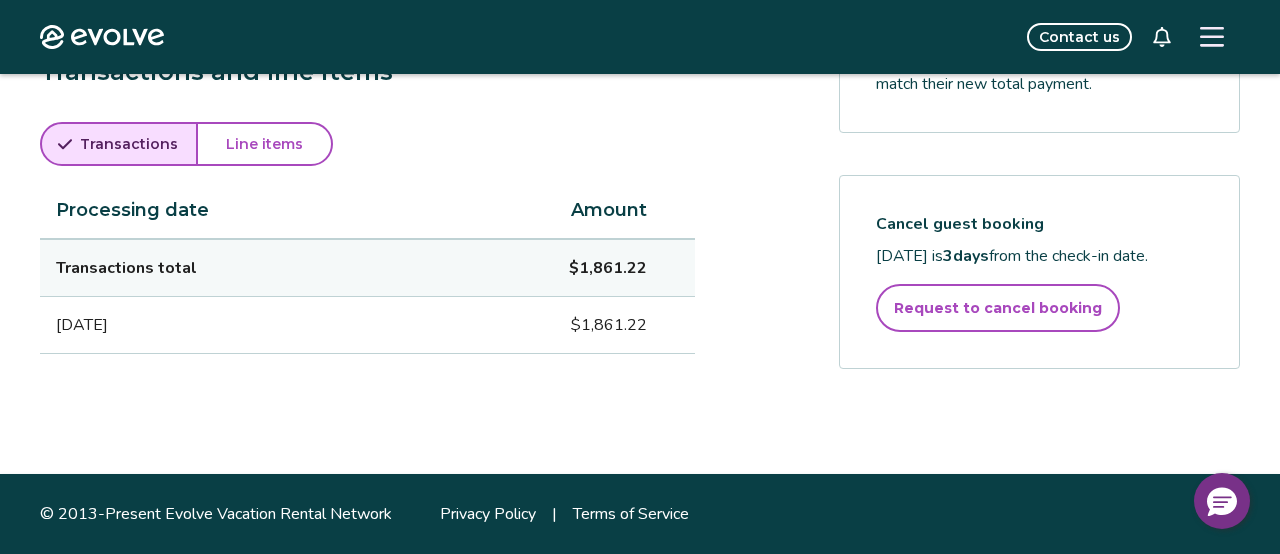 scroll, scrollTop: 1037, scrollLeft: 0, axis: vertical 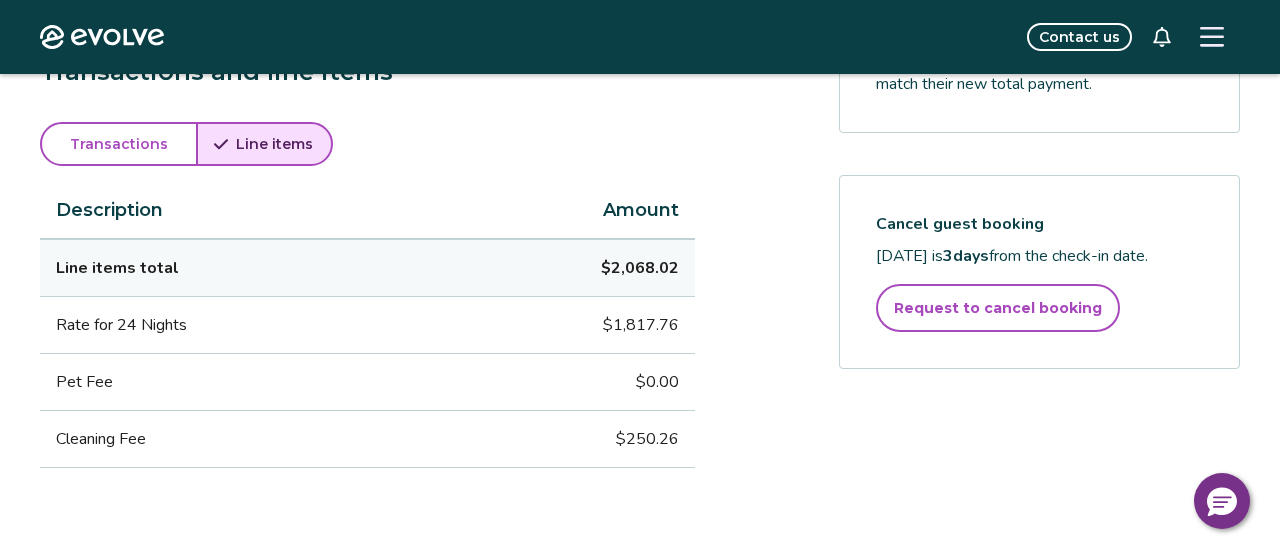 click on "Payout breakdown Your payout is $1,861.22 Base rates and fees $2,068.02 Evolve management fee -$206.80 Your tax responsibility $0.00 Your payout $1,861.22 It may take 5-9 business days for payouts to appear in your bank account after a guest checks in. Transactions and line items Transactions Line items Description Amount Line items total $2,068.02 Rate for 24 Nights $1,817.76 Pet Fee $0.00 Cleaning Fee $250.26 Submit a request Report an incident Requests and reimbursements Cancellation policy Cancel guest booking Today is  3  days  from the check-in date. Request to cancel booking" at bounding box center [640, 72] 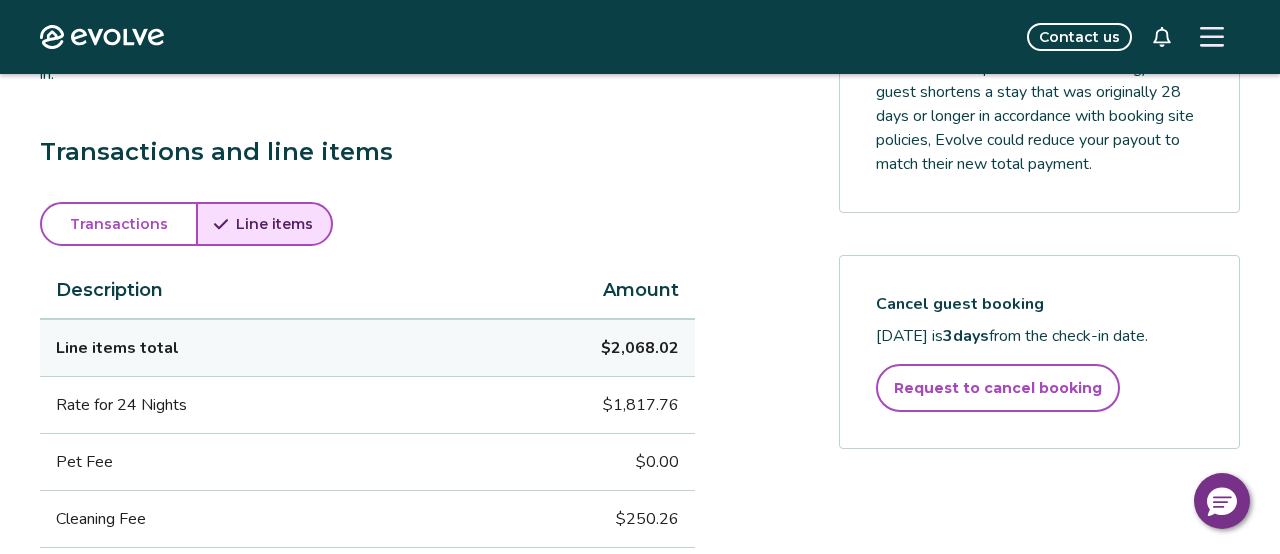 scroll, scrollTop: 997, scrollLeft: 0, axis: vertical 